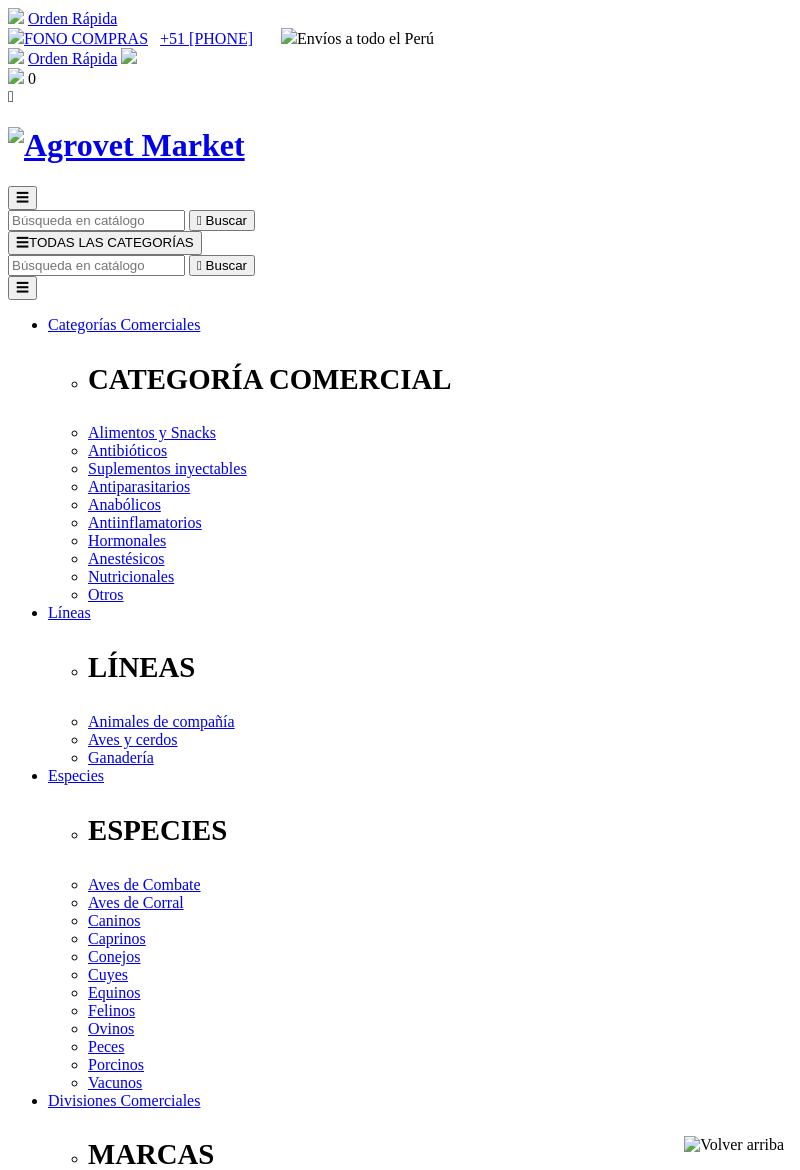 scroll, scrollTop: 0, scrollLeft: 0, axis: both 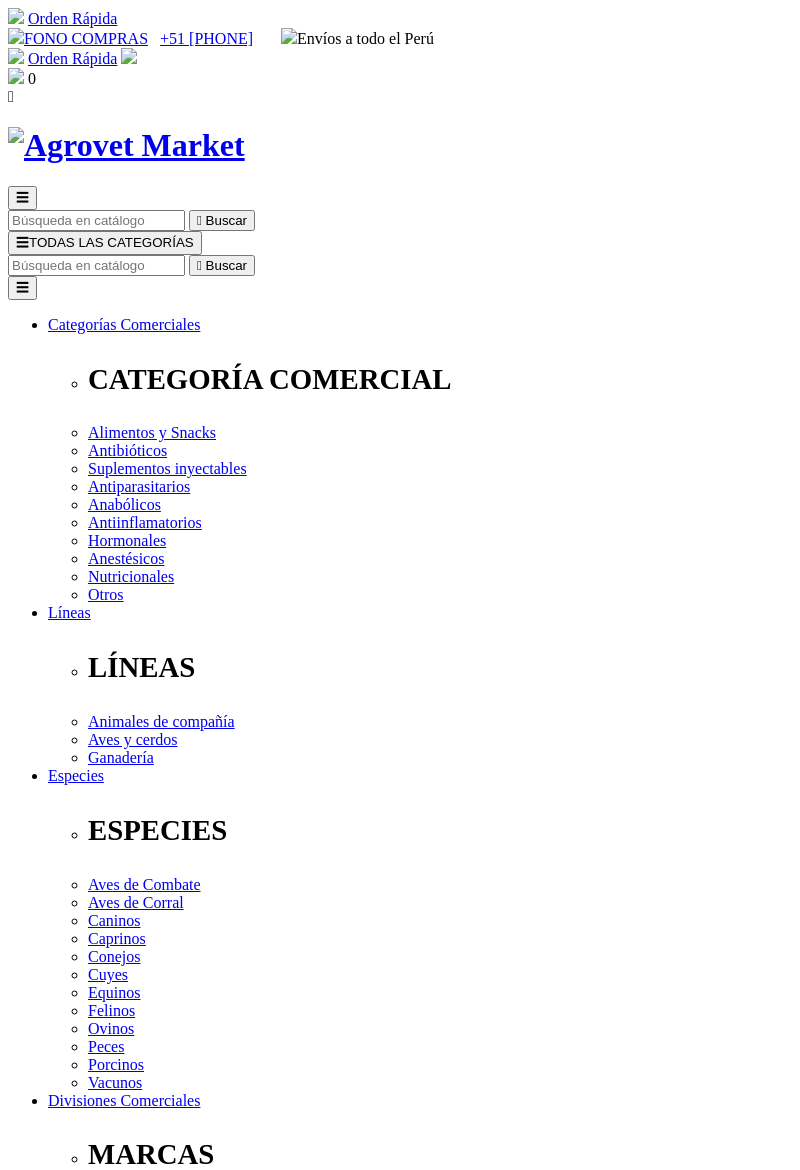 click on "Elige la presentación comercial que deseas
Frasco x 100 mL
Frasco x 250 mL
Frasco x 1L" at bounding box center [148, 3104] 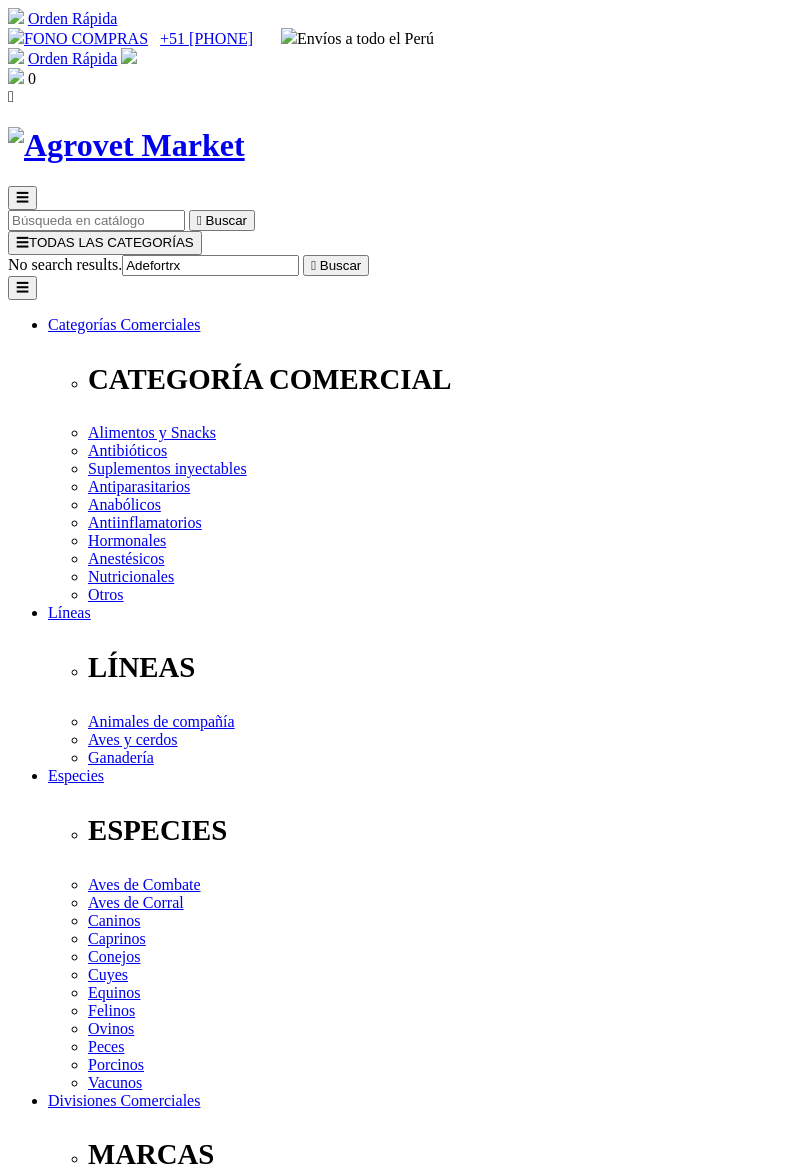 type on "Adefortrx" 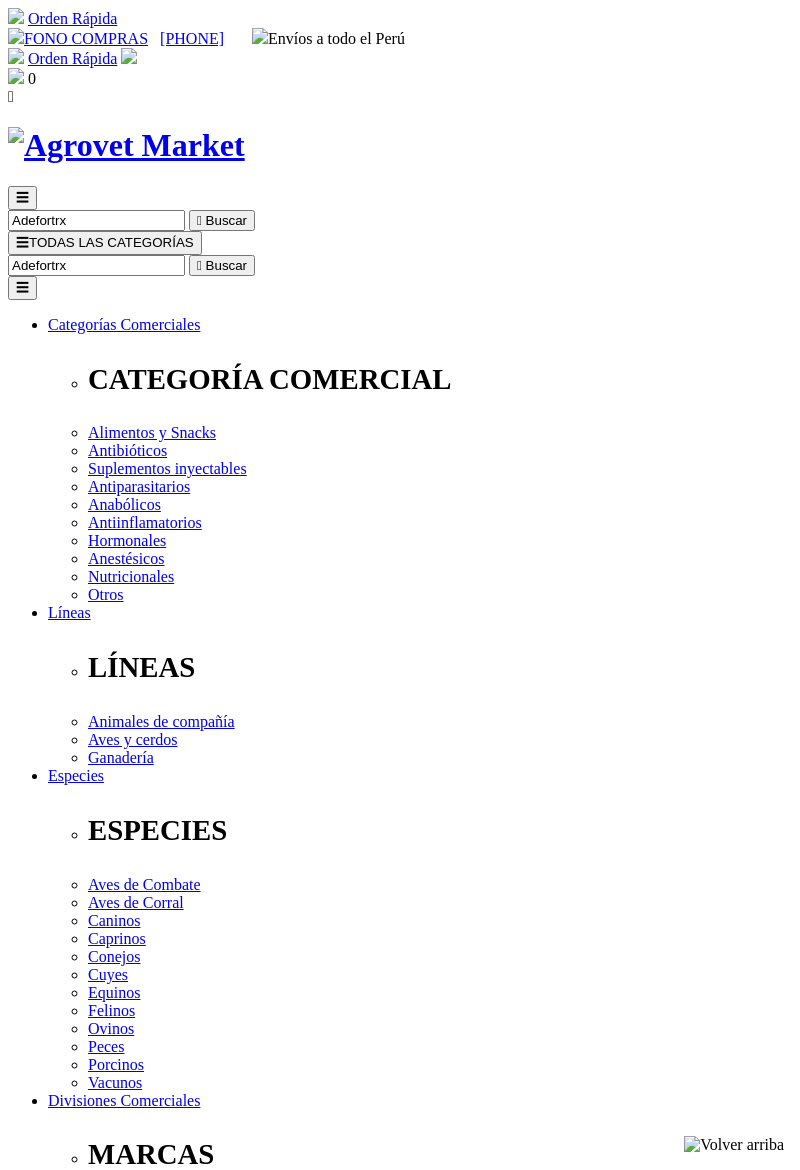scroll, scrollTop: 0, scrollLeft: 0, axis: both 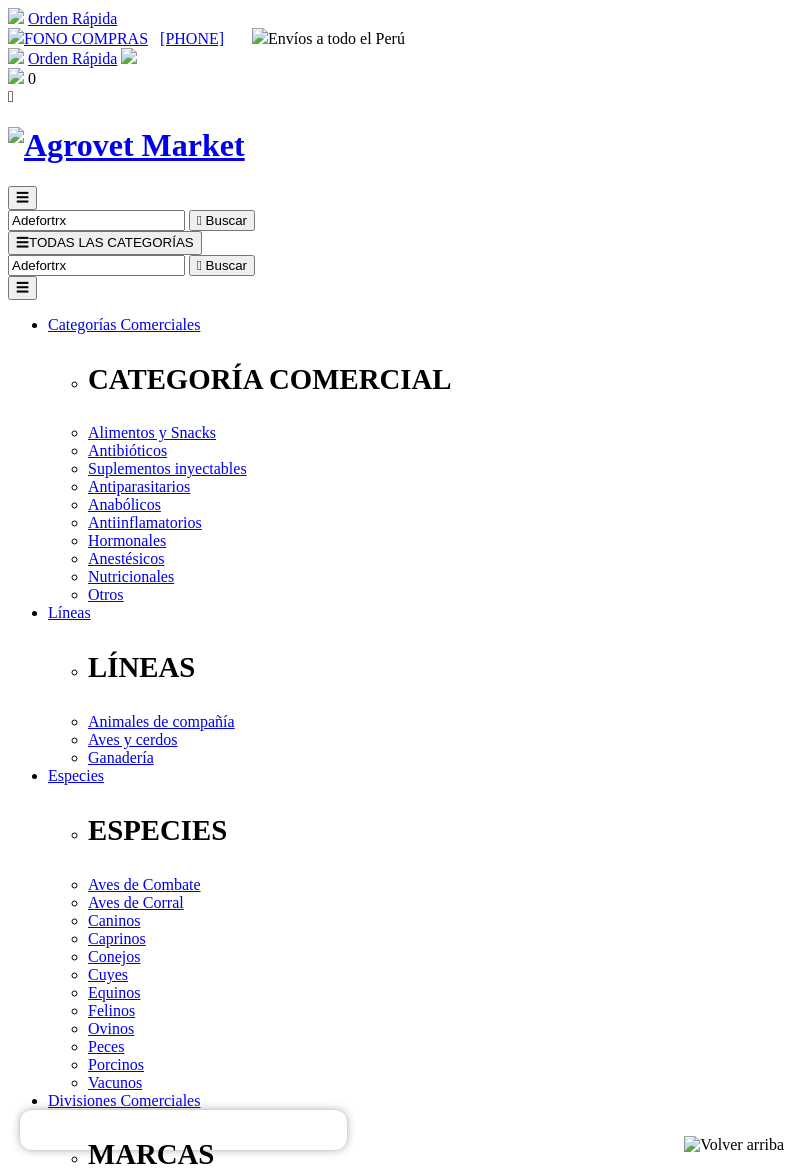 click on "Adefortrx" at bounding box center [96, 265] 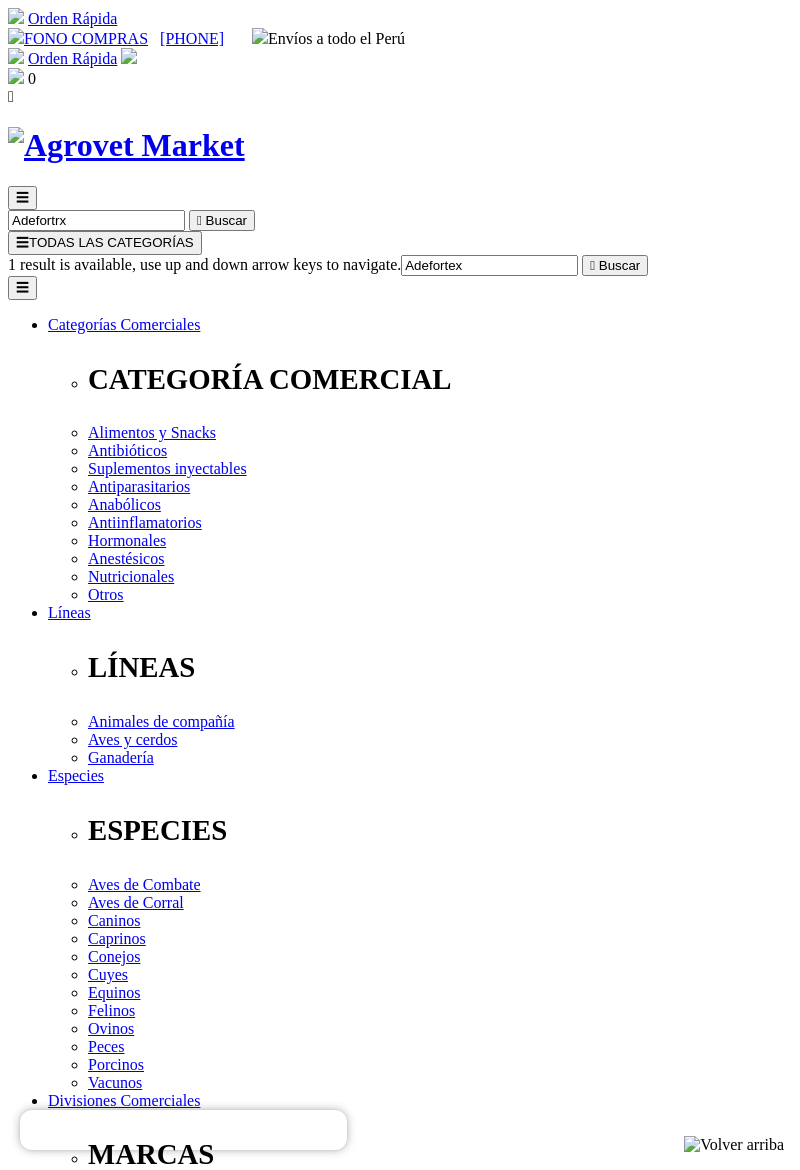 type on "Adefortex" 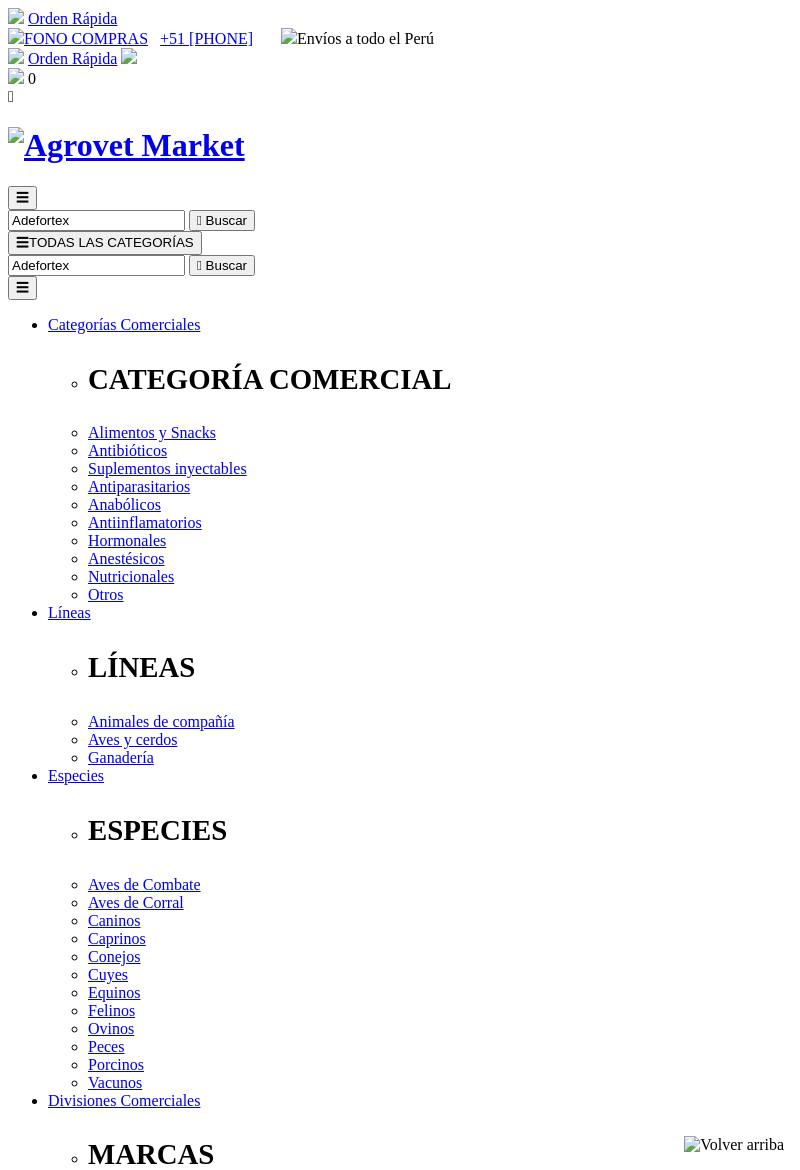 scroll, scrollTop: 0, scrollLeft: 0, axis: both 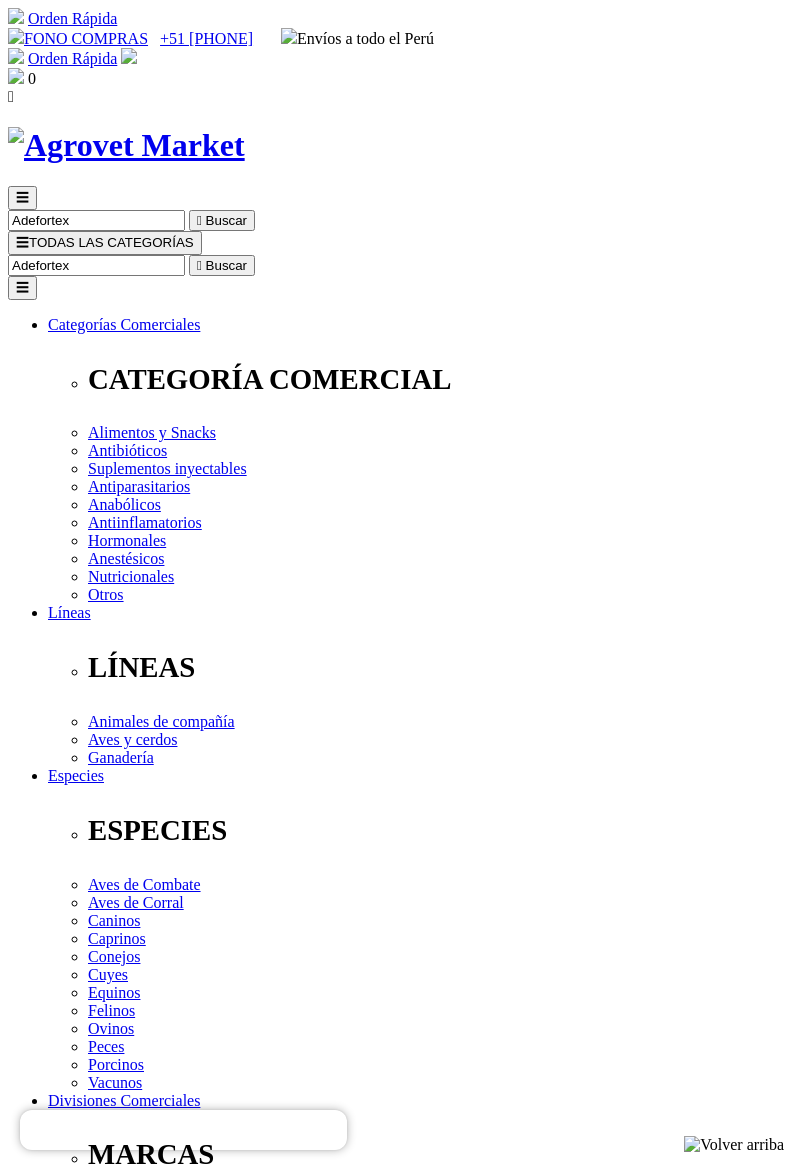 click on "" at bounding box center (84, 2321) 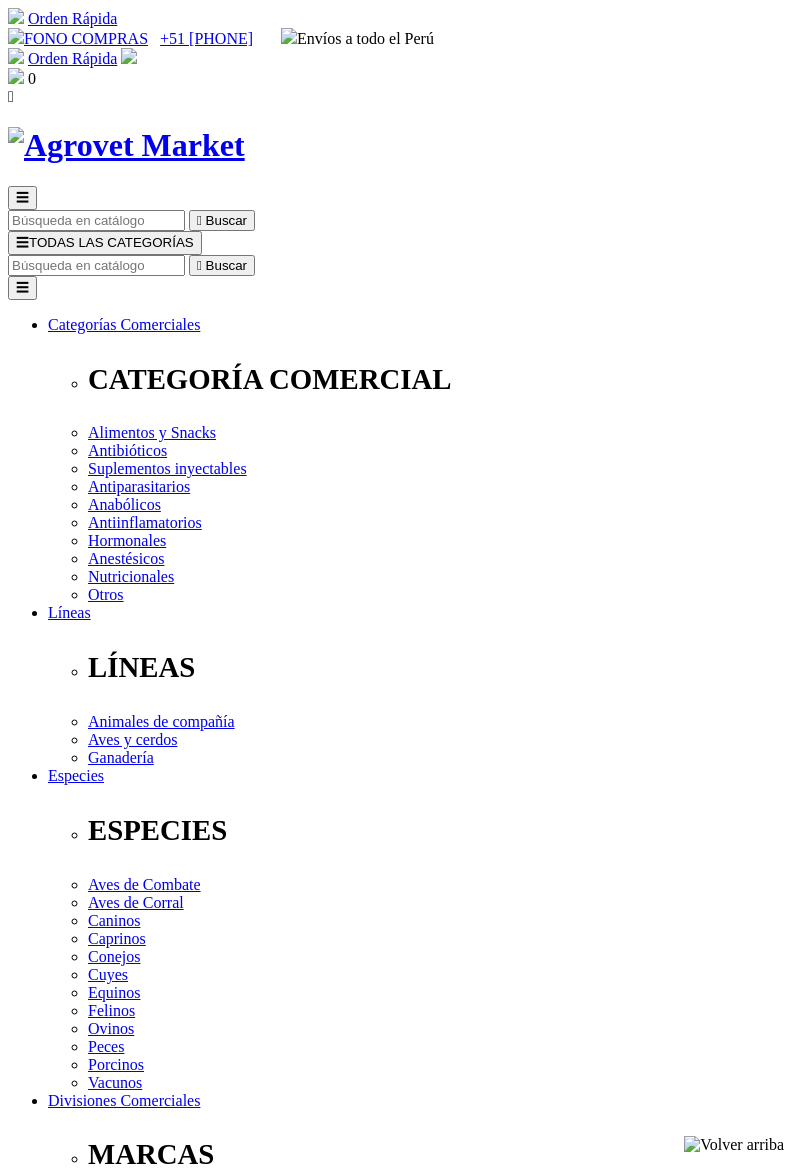 scroll, scrollTop: 0, scrollLeft: 0, axis: both 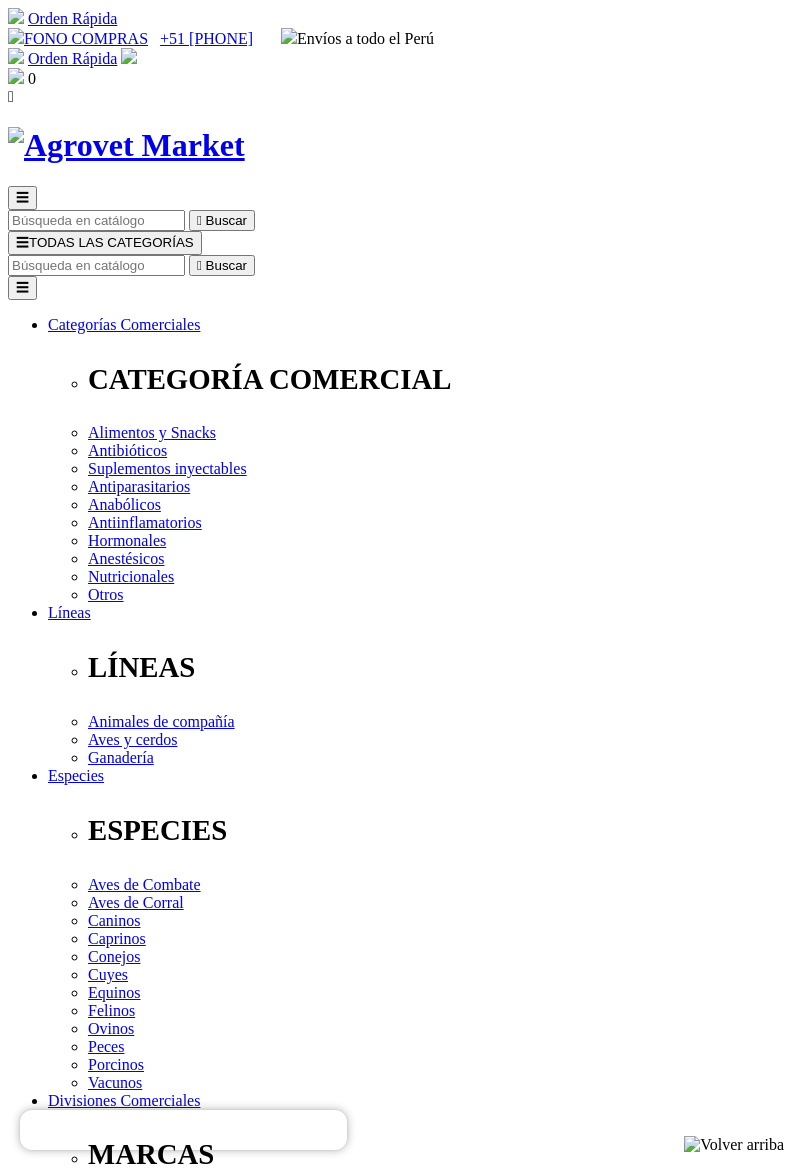 click on "Elige la presentación comercial que deseas
Frasco x 50 mL
Frasco x 100 mL
Frasco x 250 mL
Frasco x 500 mL" at bounding box center (148, 3308) 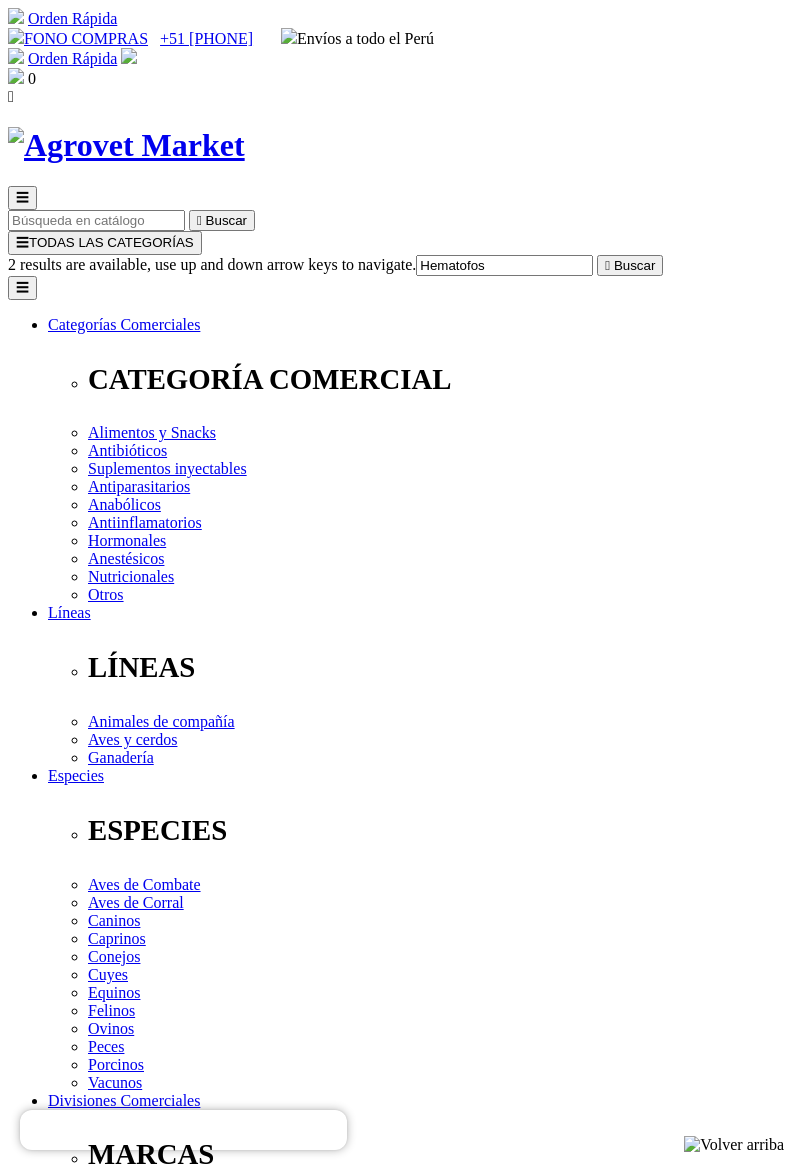 type on "Hematofos" 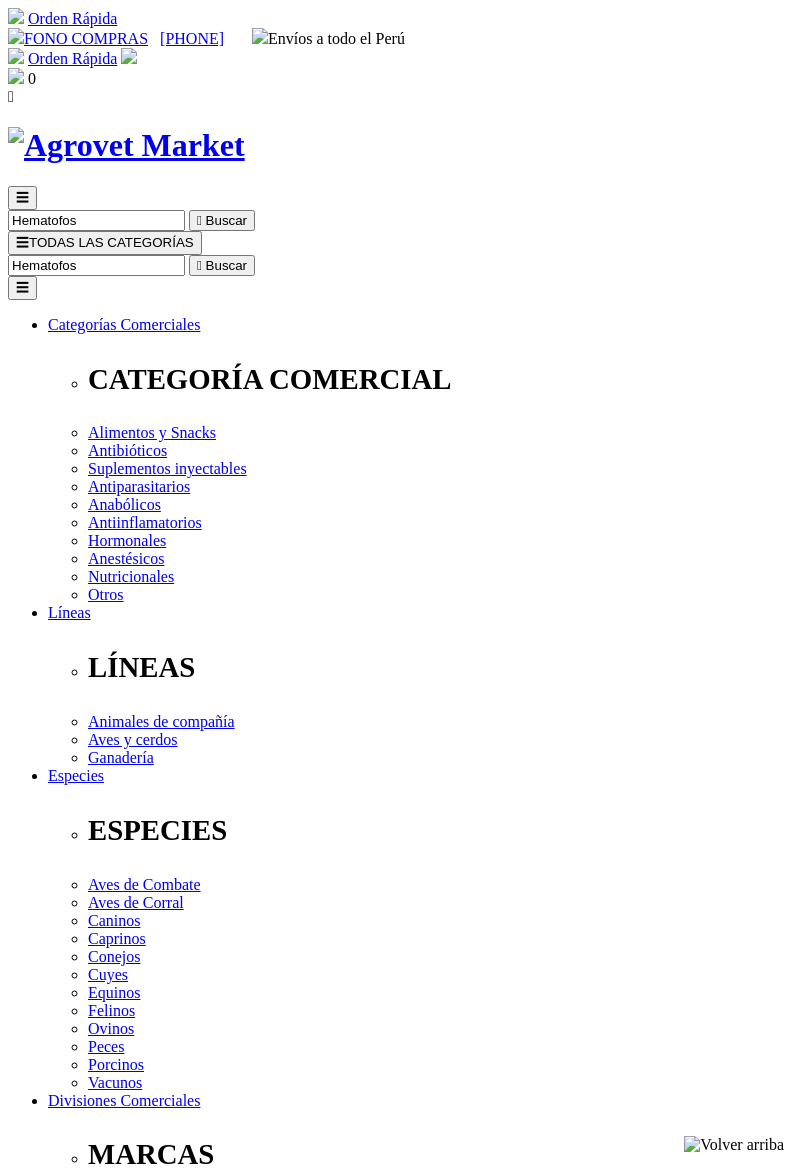 scroll, scrollTop: 0, scrollLeft: 0, axis: both 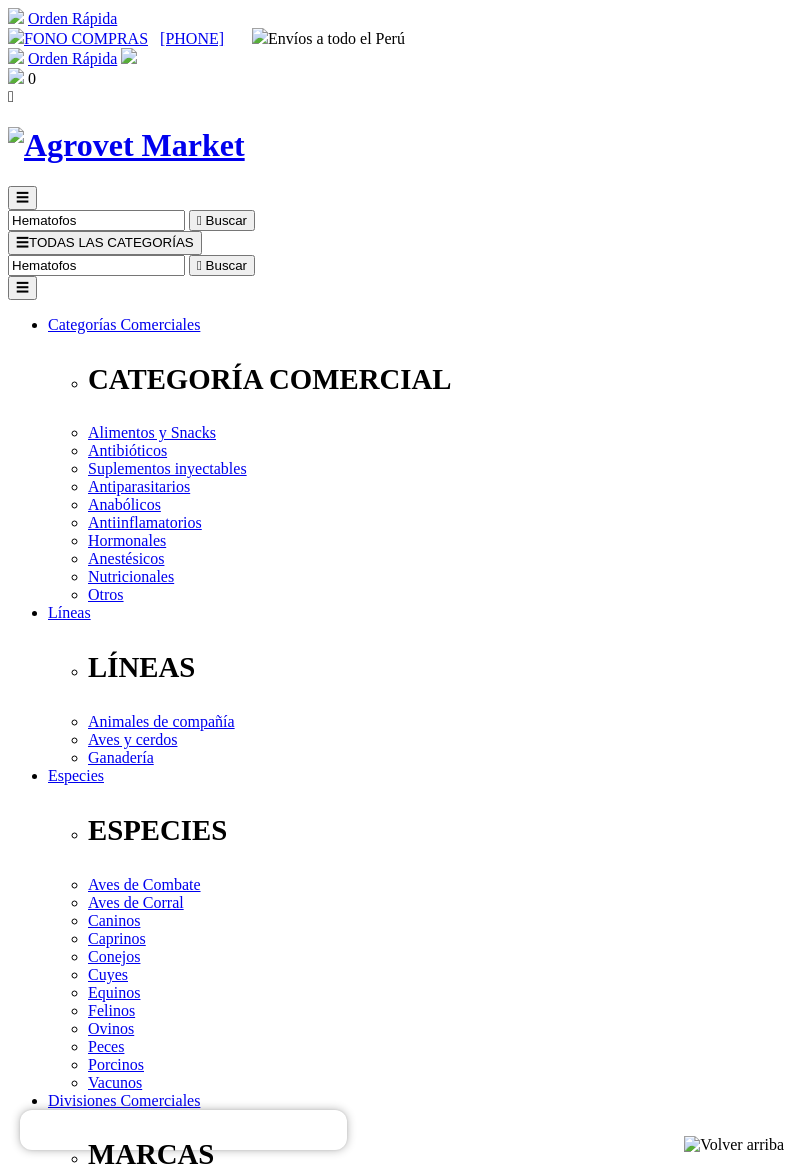 click at bounding box center [97, 2395] 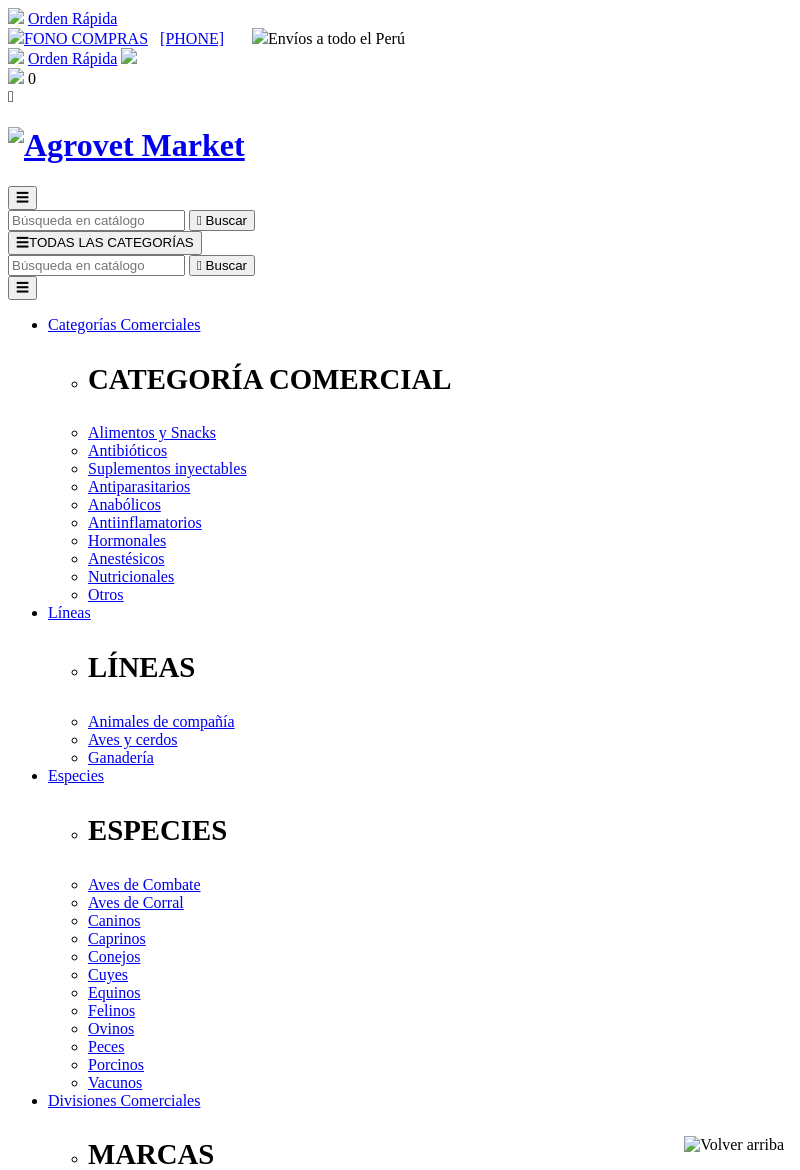 scroll, scrollTop: 0, scrollLeft: 0, axis: both 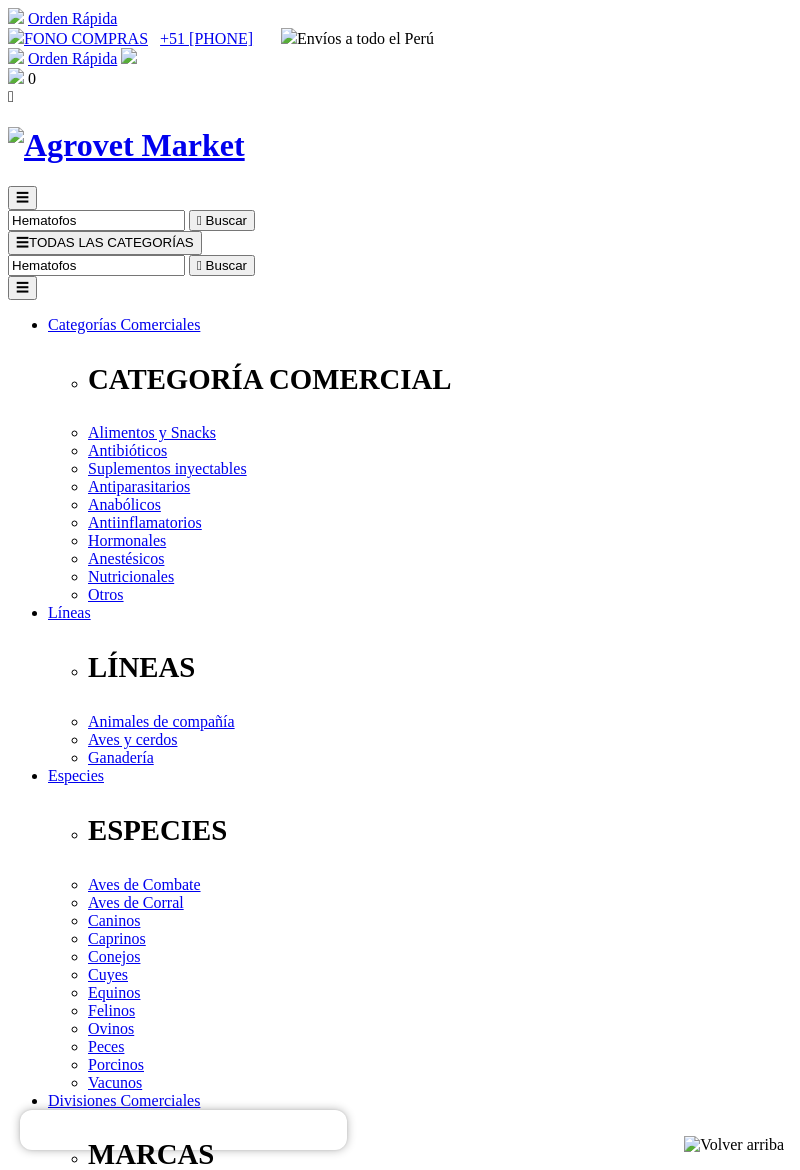 click at bounding box center (72, 2628) 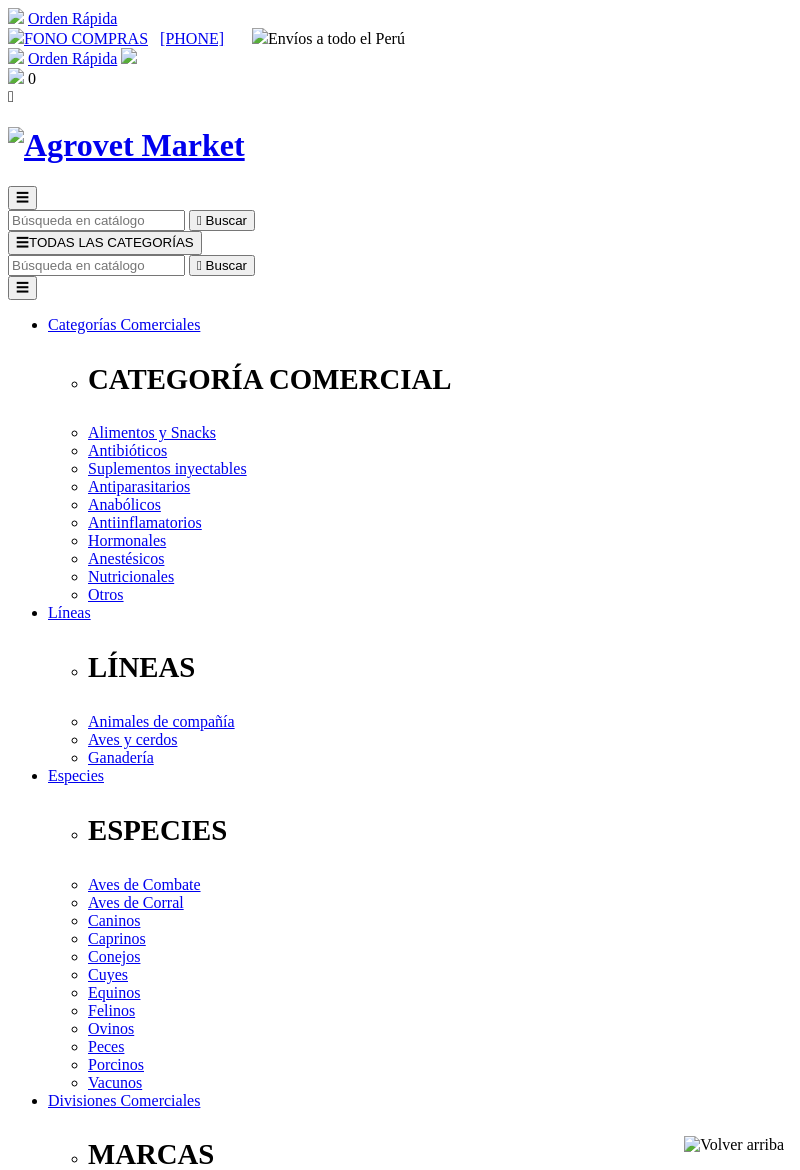 scroll, scrollTop: 0, scrollLeft: 0, axis: both 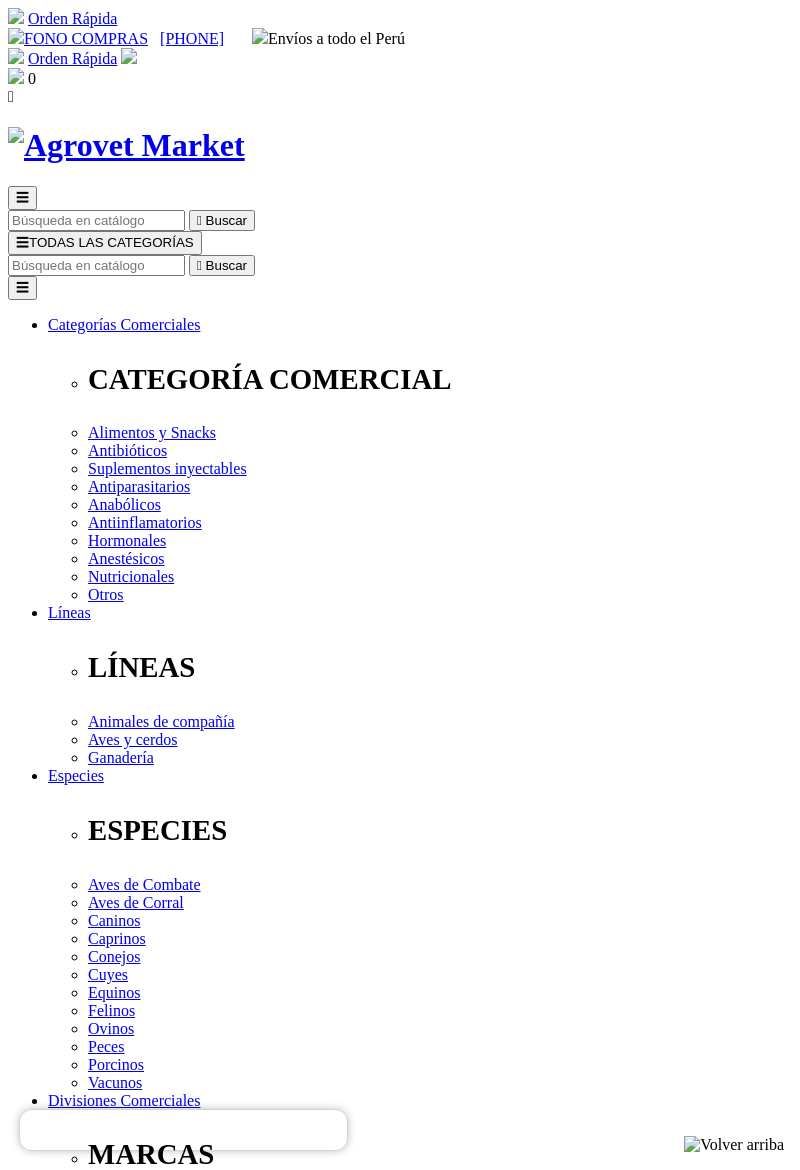click on "Elige la presentación comercial que deseas
Frasco x 50 mL
Frasco x 100 mL
Frasco x 250 mL
Caja 5 ampollas x 10 mL
Frasco x 20 mL
Frasco x 500 mL" at bounding box center [148, 3512] 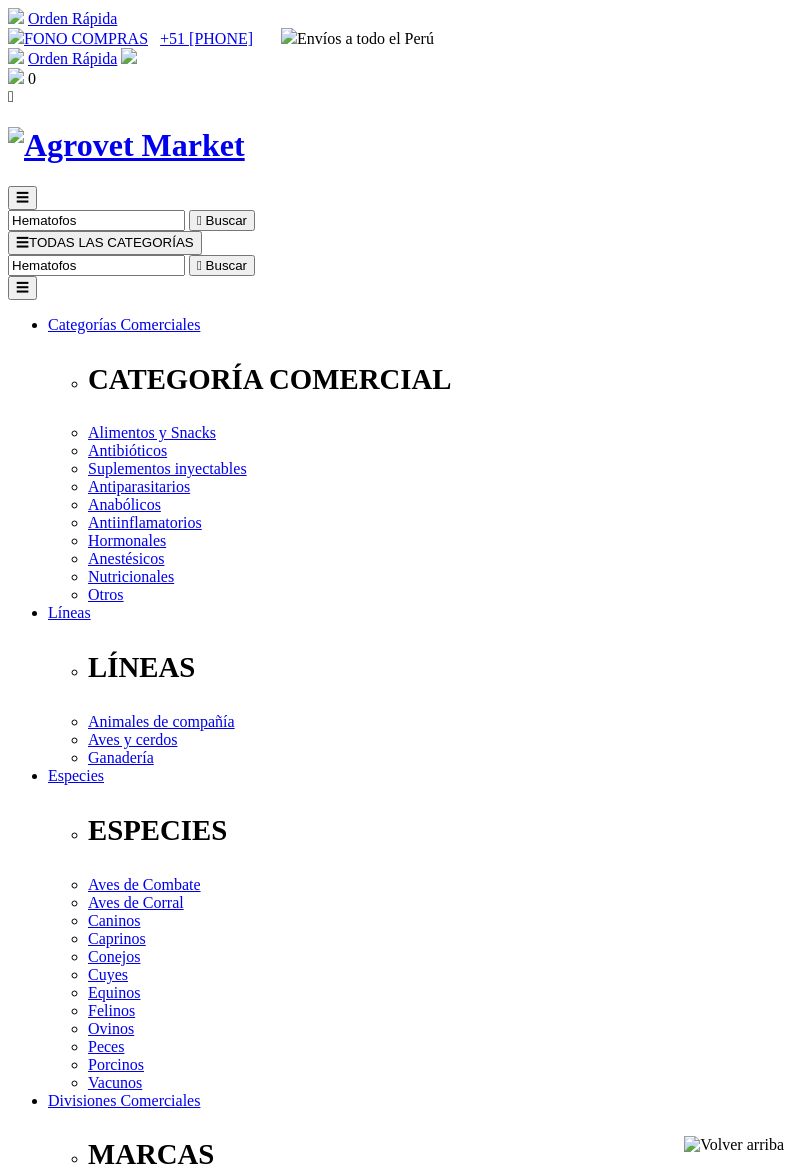 scroll, scrollTop: 0, scrollLeft: 0, axis: both 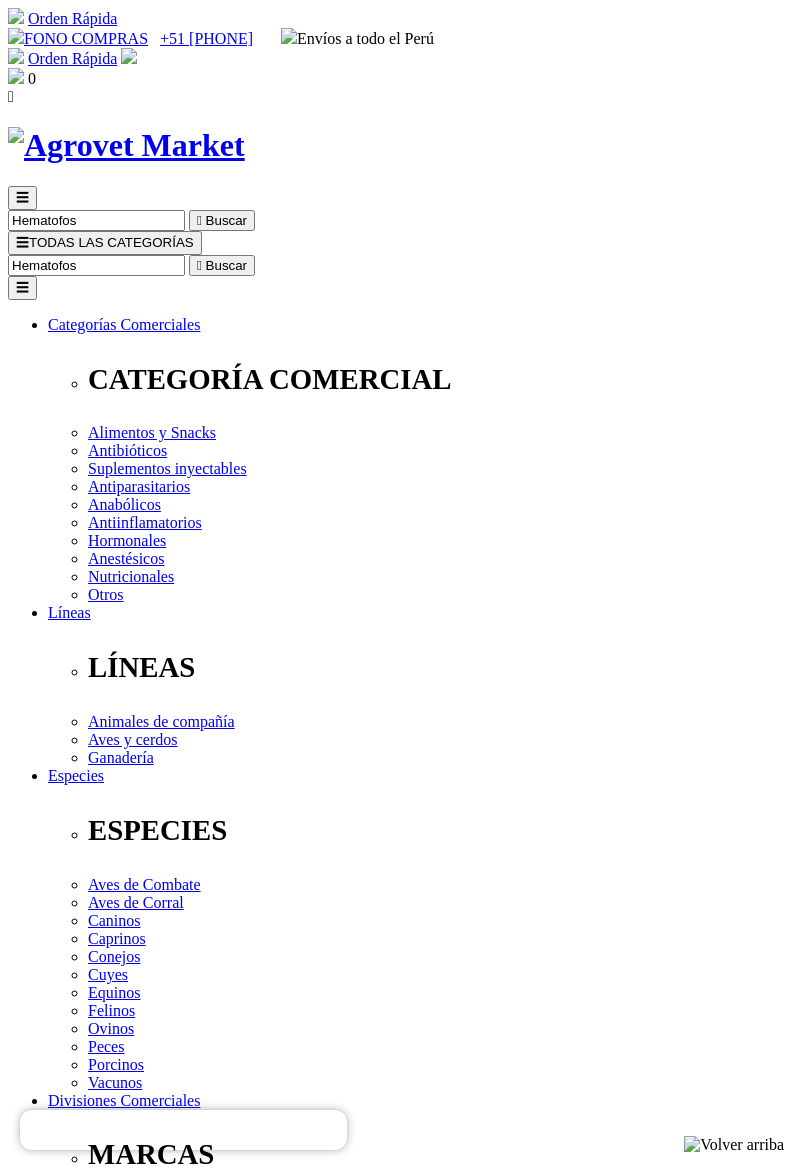 click on "Hematofos" at bounding box center [96, 265] 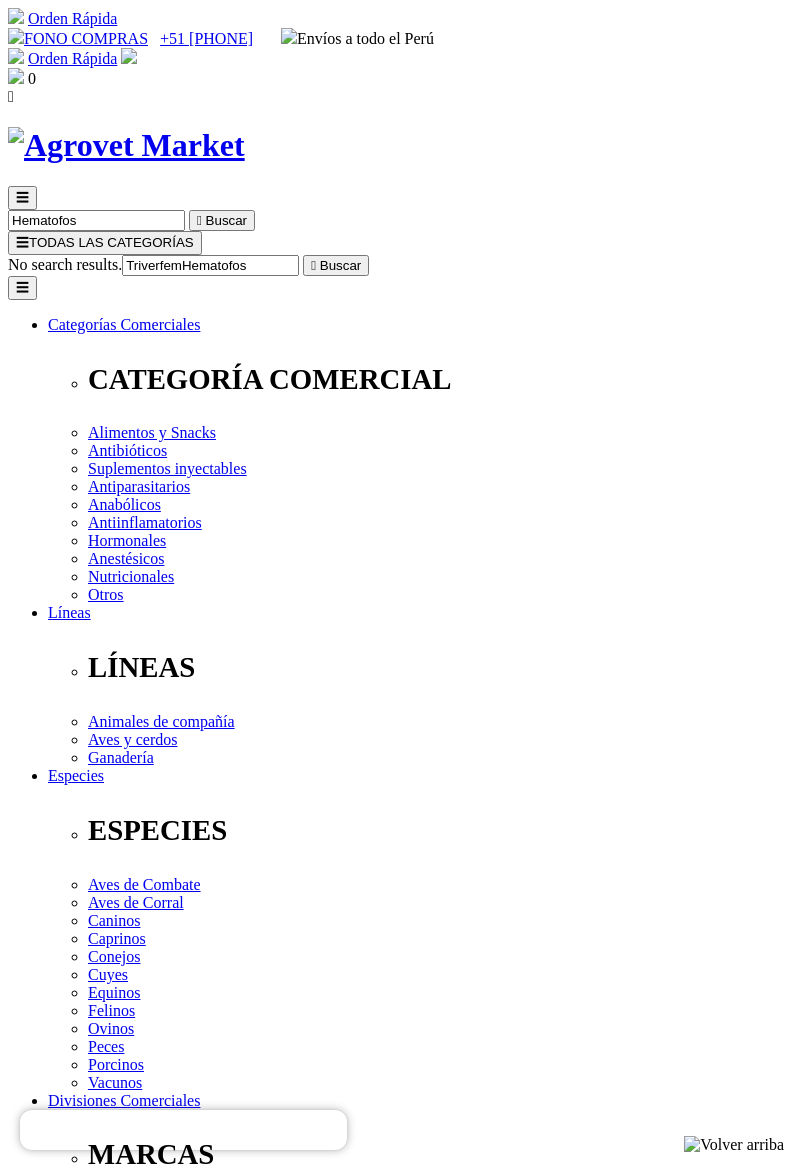 type on "TriverfemHematofos" 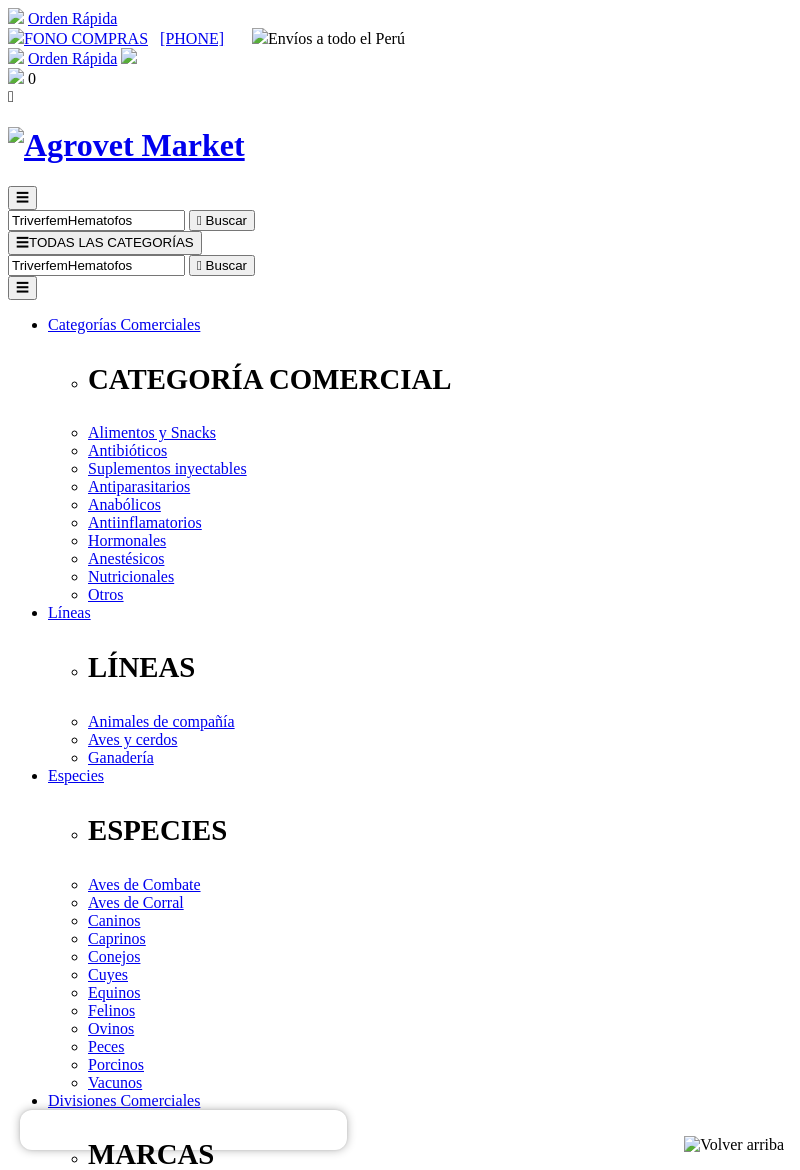 scroll, scrollTop: 0, scrollLeft: 0, axis: both 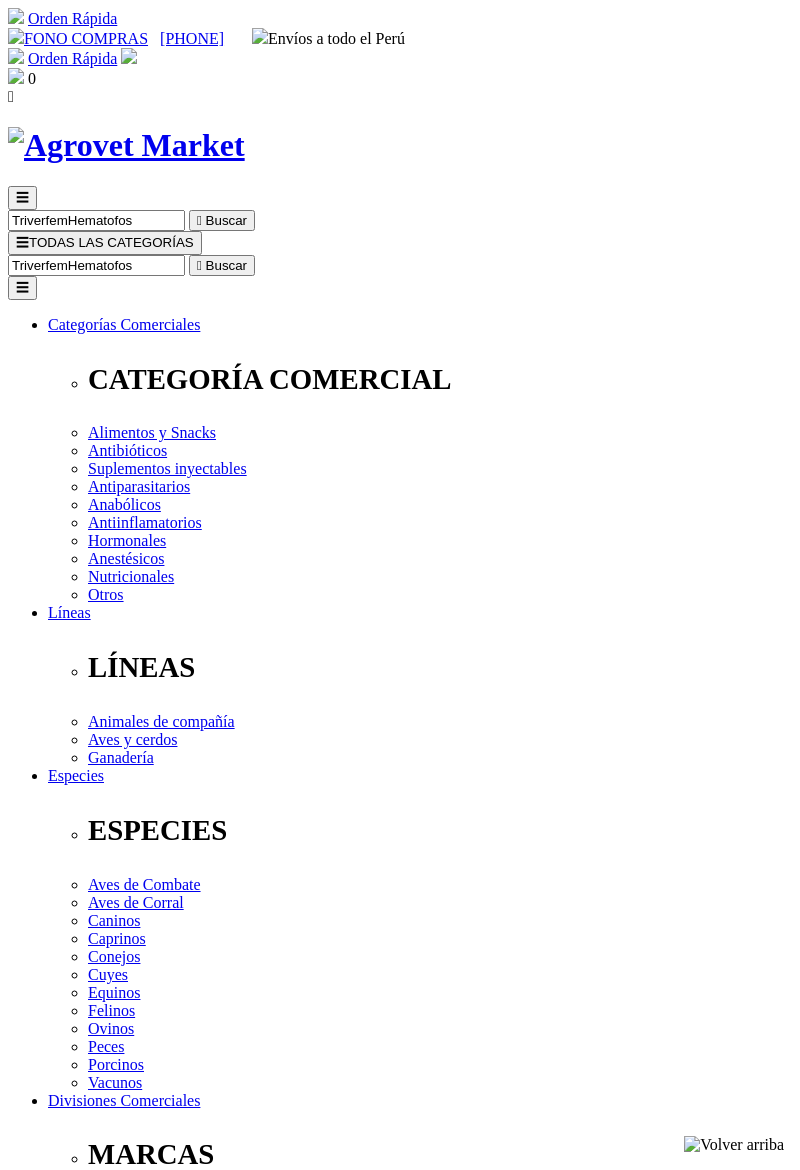 click on "TriverfemHematofos" at bounding box center (96, 265) 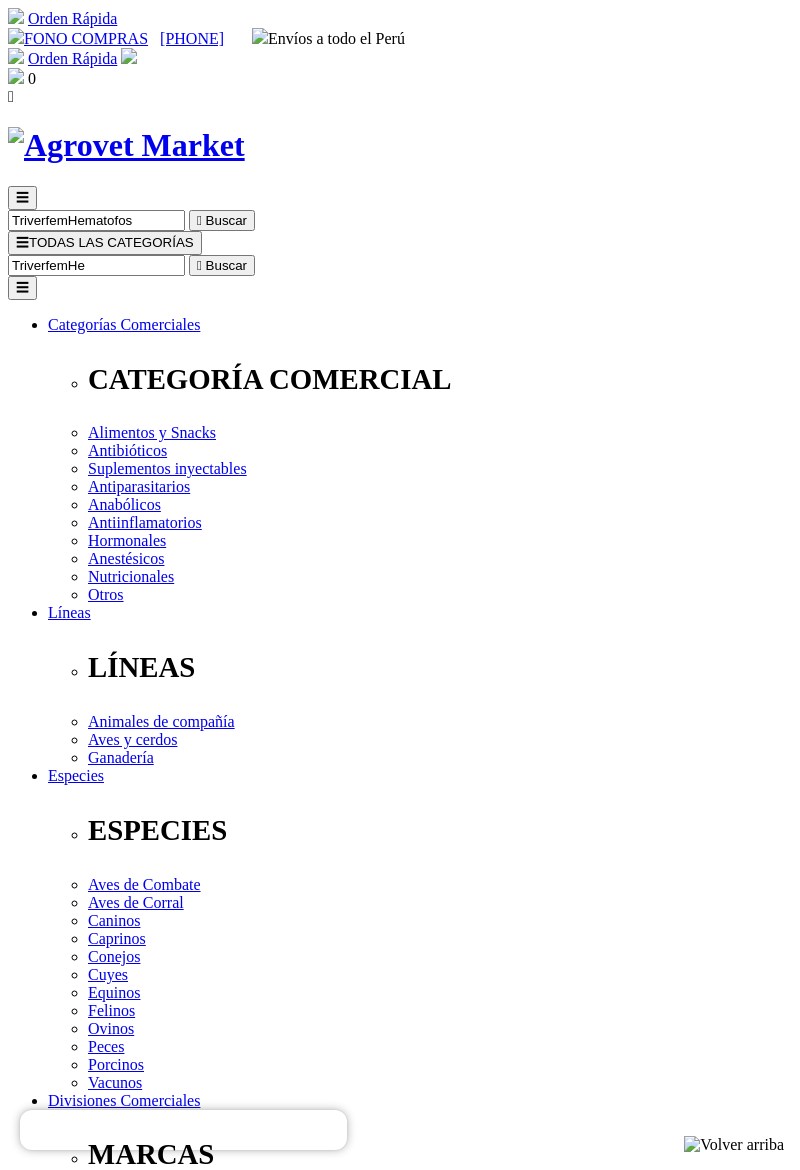 type on "TriverfemHe" 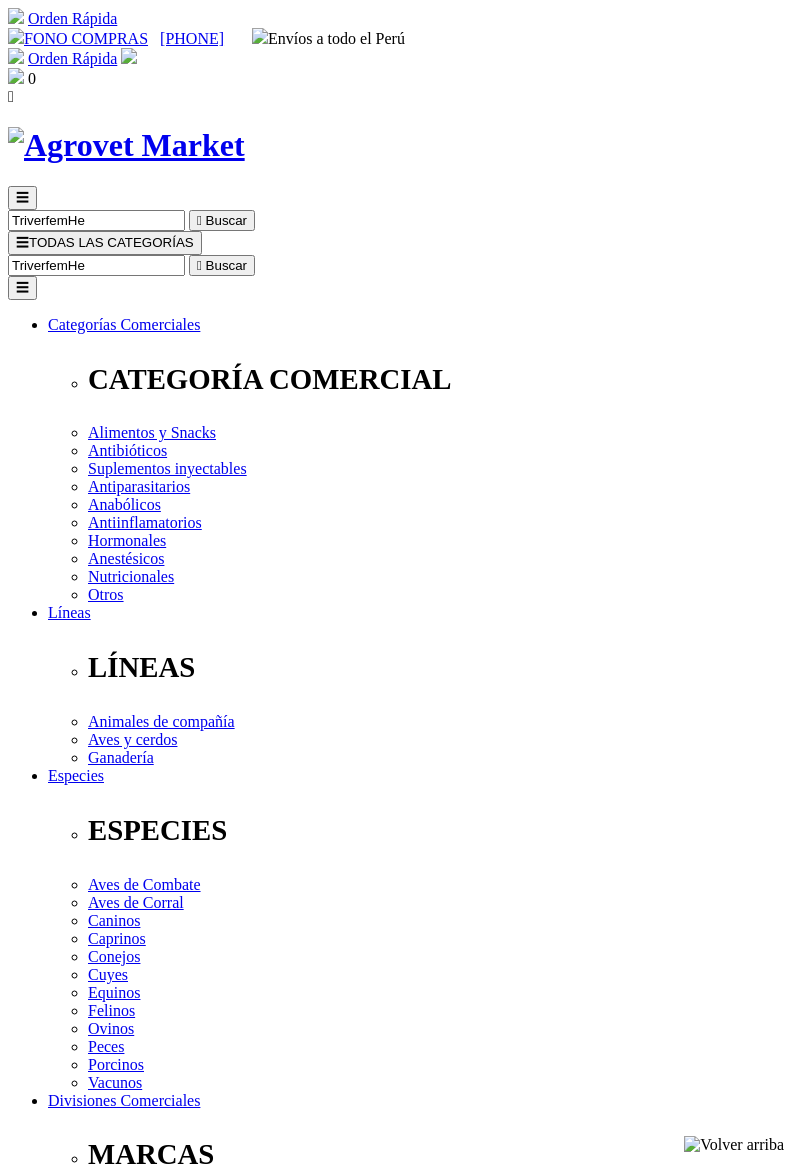 scroll, scrollTop: 0, scrollLeft: 0, axis: both 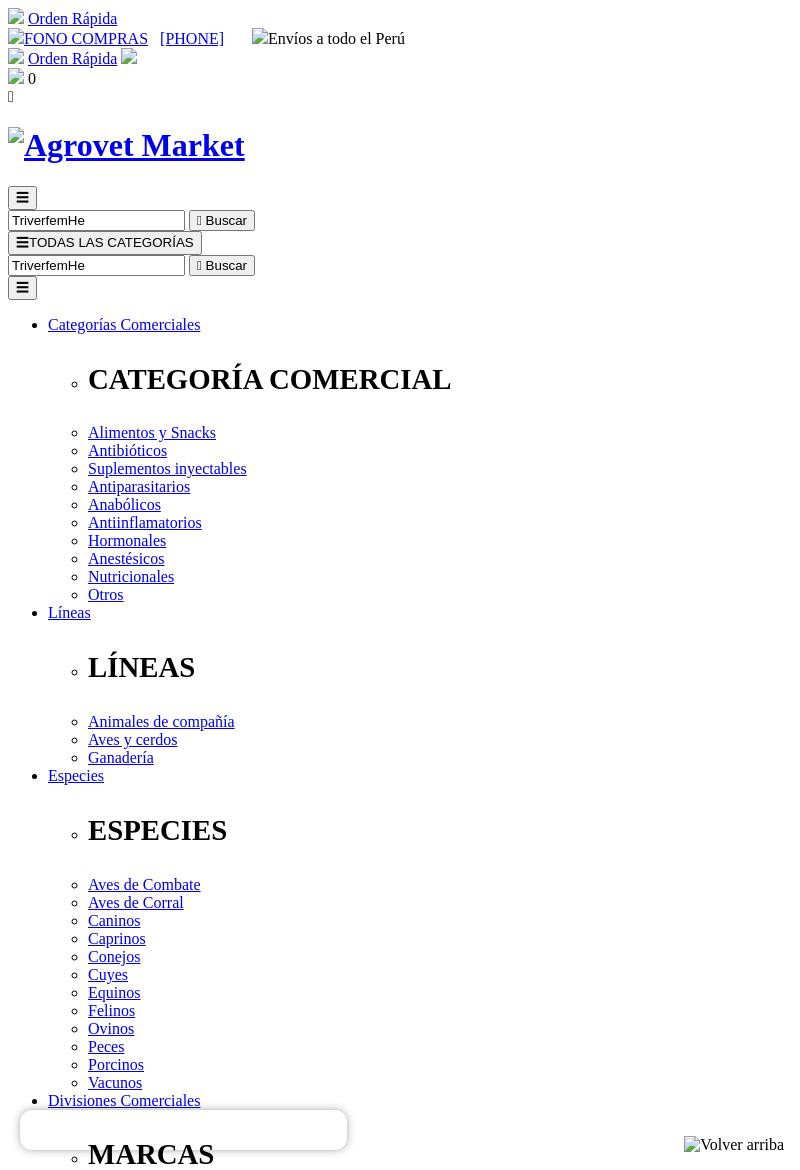 click on "TriverfemHe" at bounding box center (96, 265) 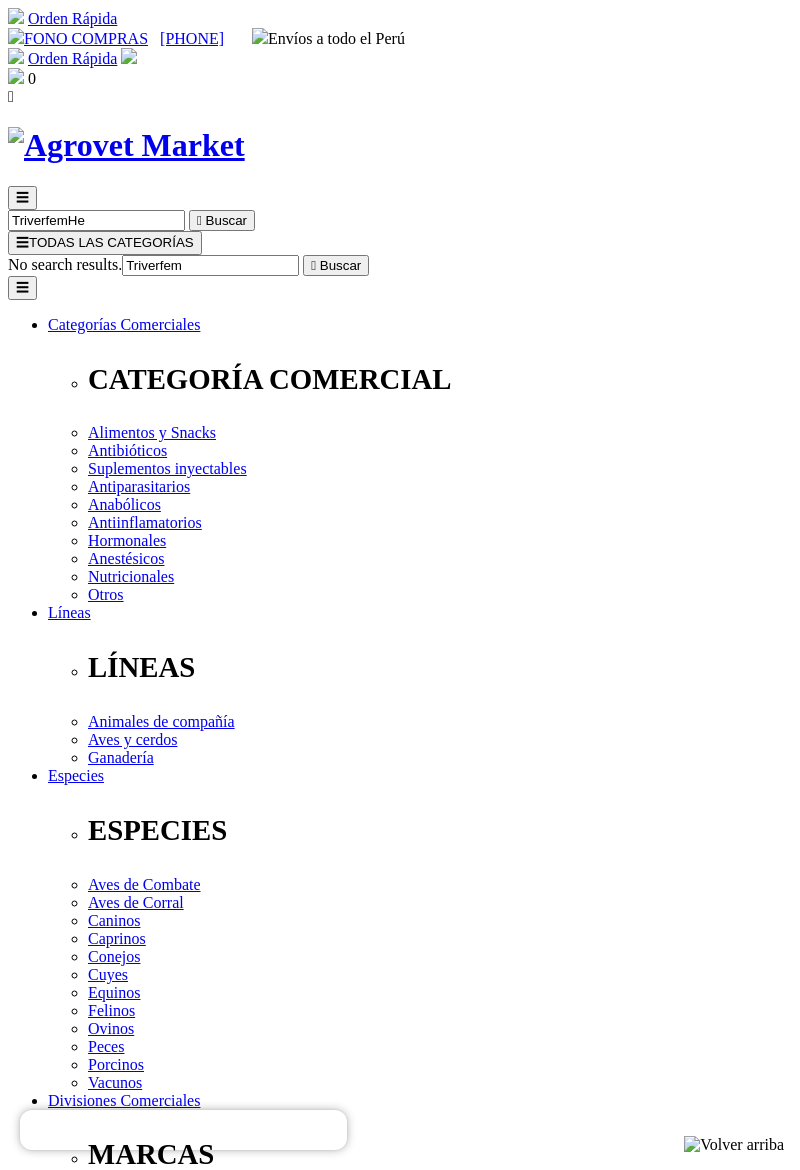 type on "Triverfem" 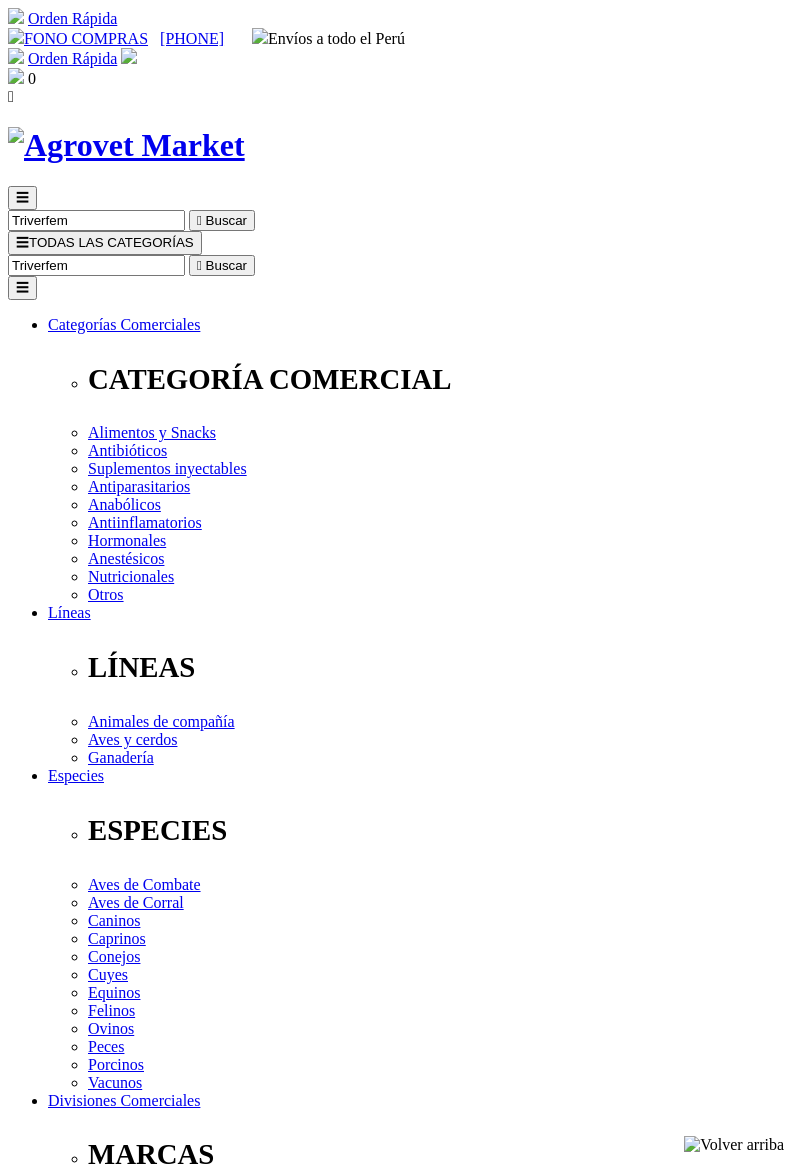scroll, scrollTop: 0, scrollLeft: 0, axis: both 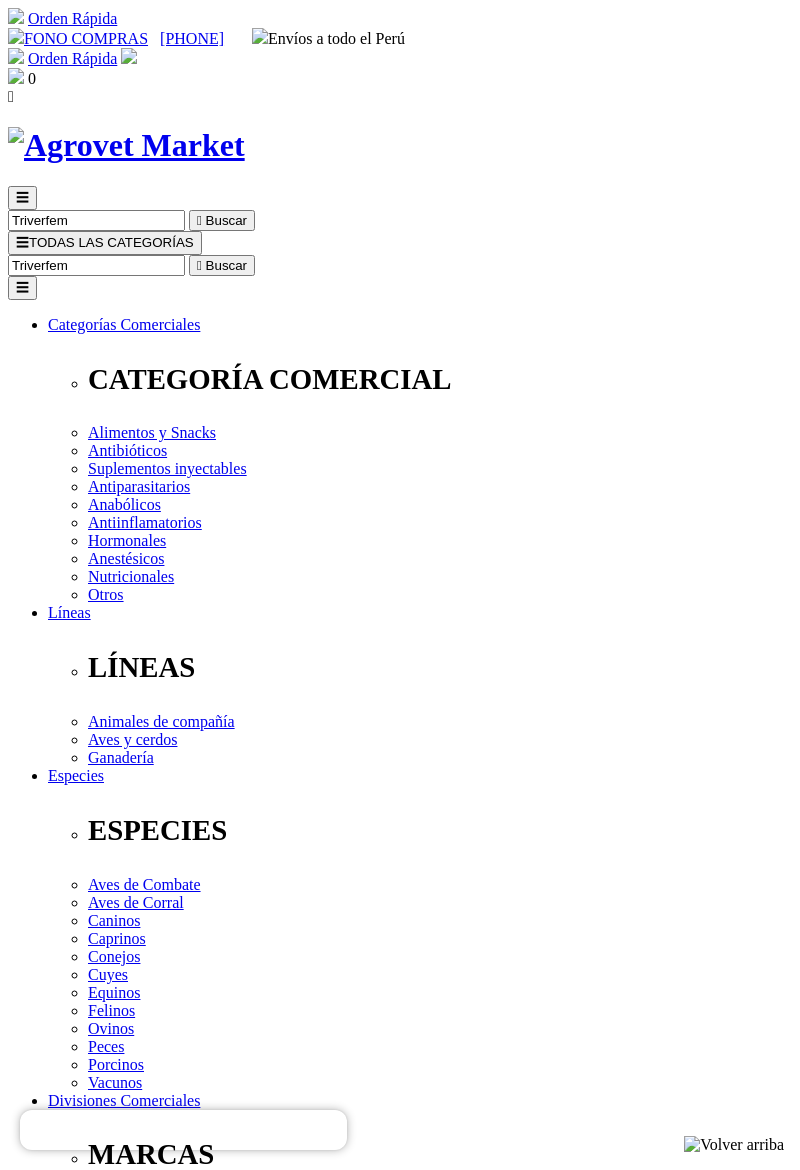 click on "Triverfem" at bounding box center (96, 265) 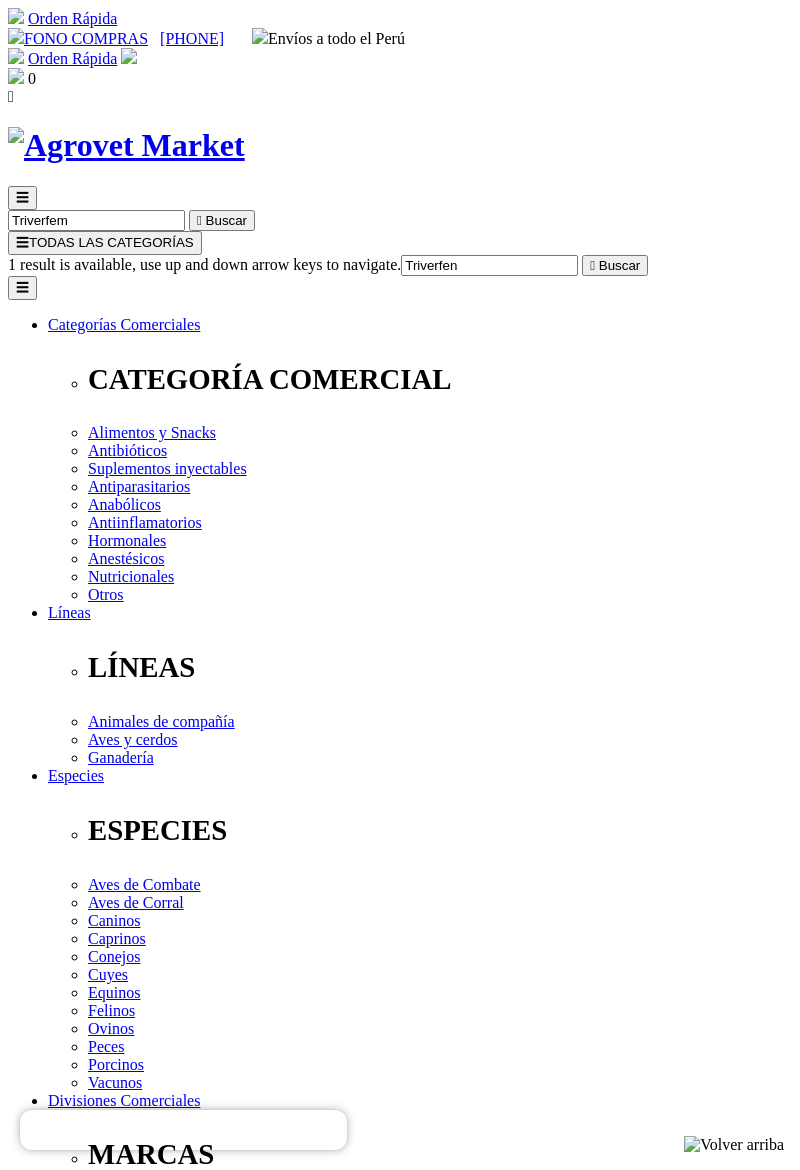 type on "Triverfen" 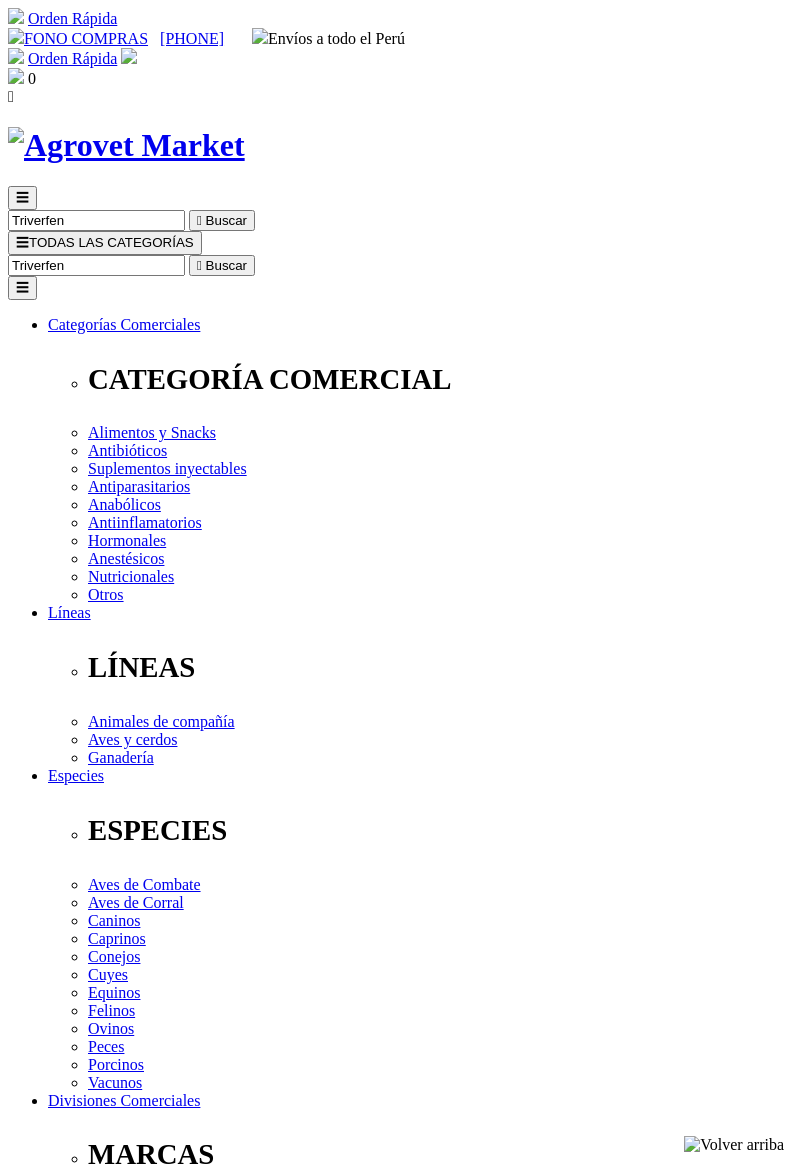 scroll, scrollTop: 0, scrollLeft: 0, axis: both 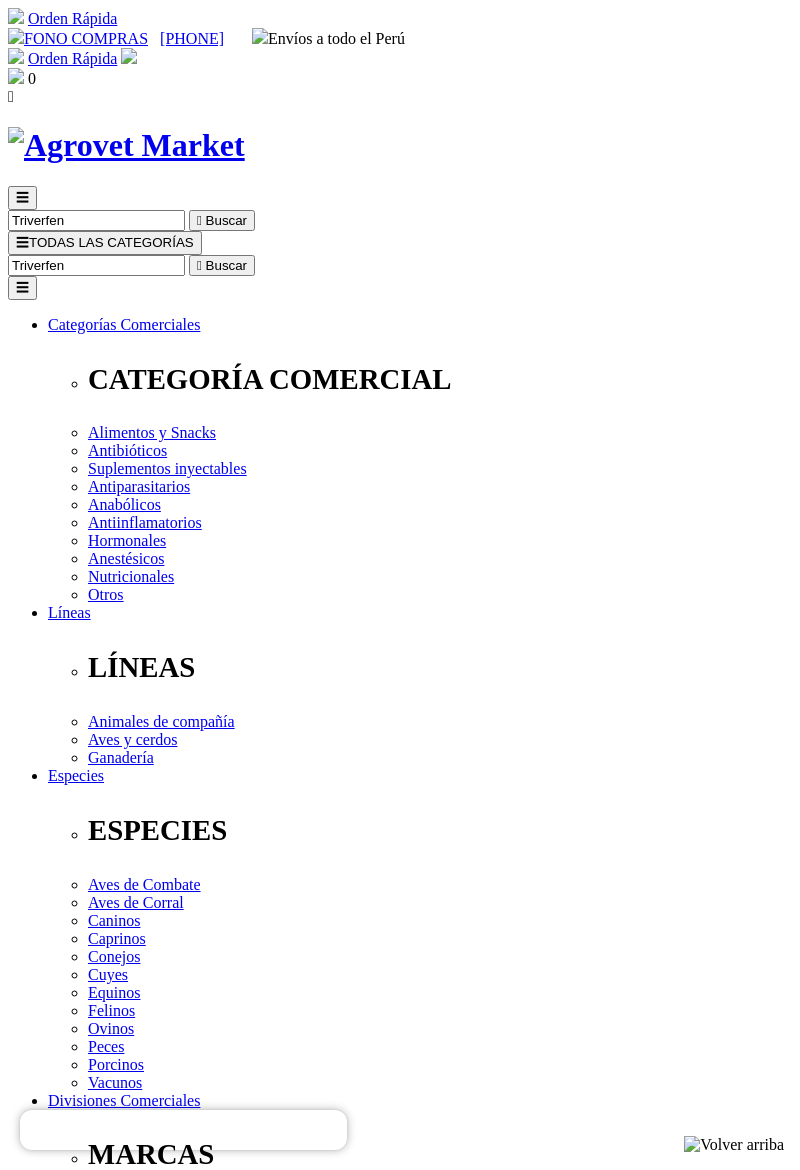 click at bounding box center [68, 2377] 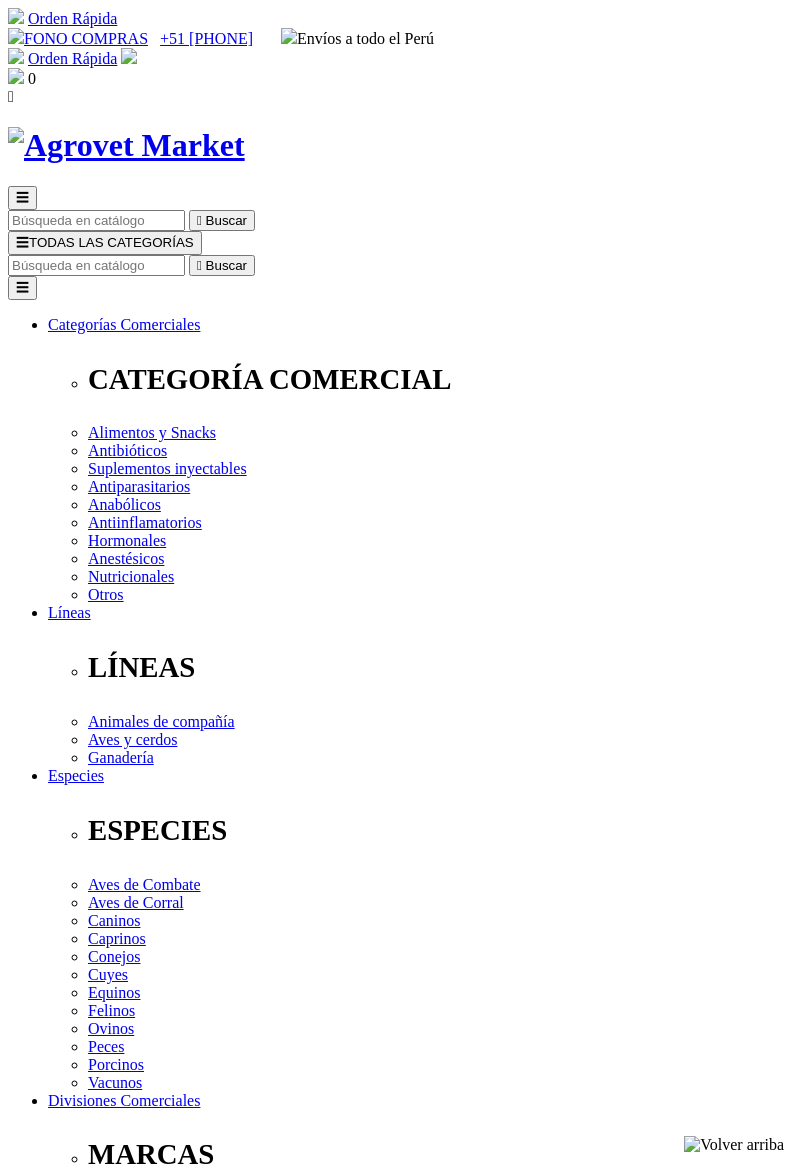 scroll, scrollTop: 0, scrollLeft: 0, axis: both 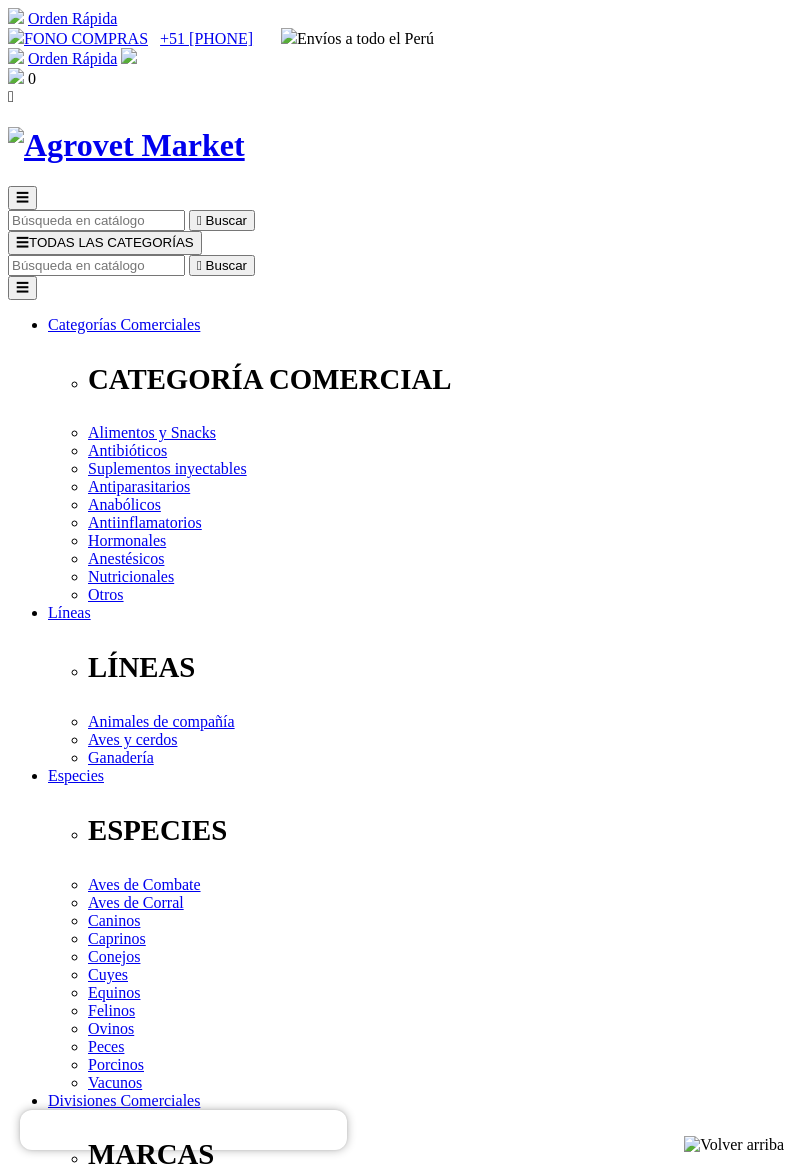click on "Elige la presentación comercial que deseas
Frasco x 250 mL
Jeringa dosificadora x 30 mL
Frasco x 1 L
Frasco x 500 mL" at bounding box center (148, 3104) 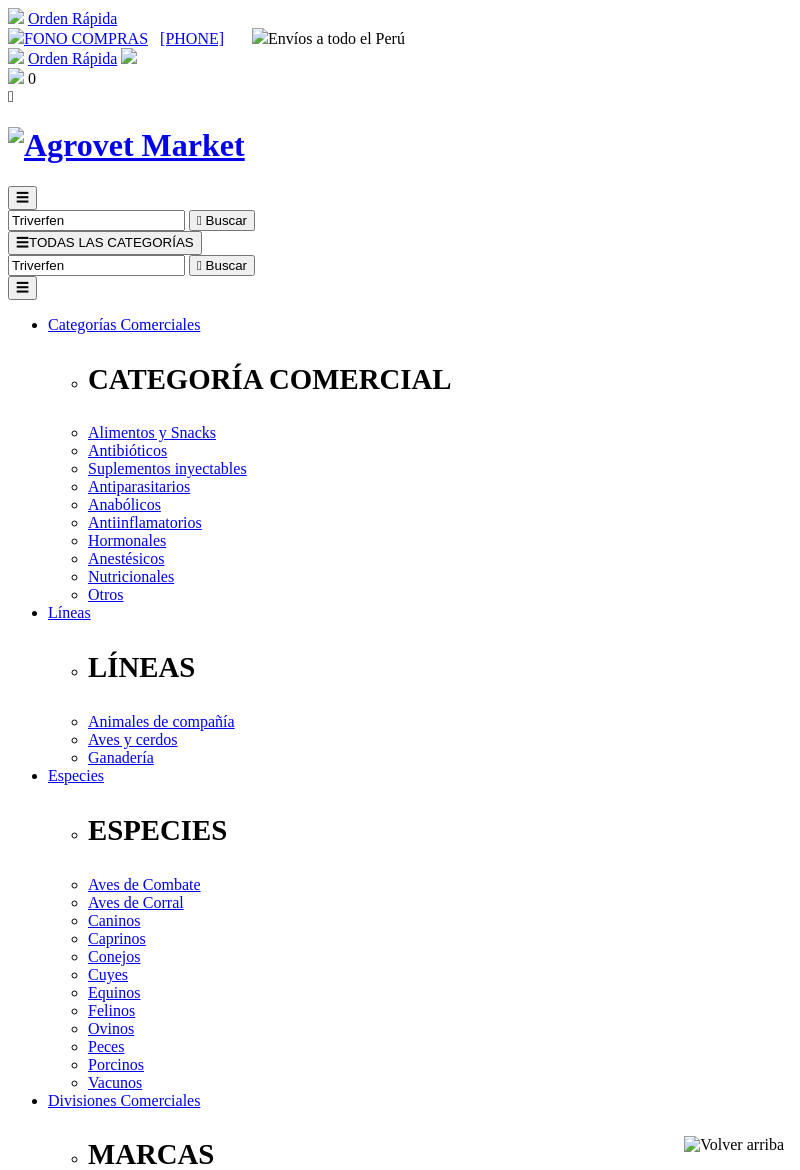 scroll, scrollTop: 0, scrollLeft: 0, axis: both 